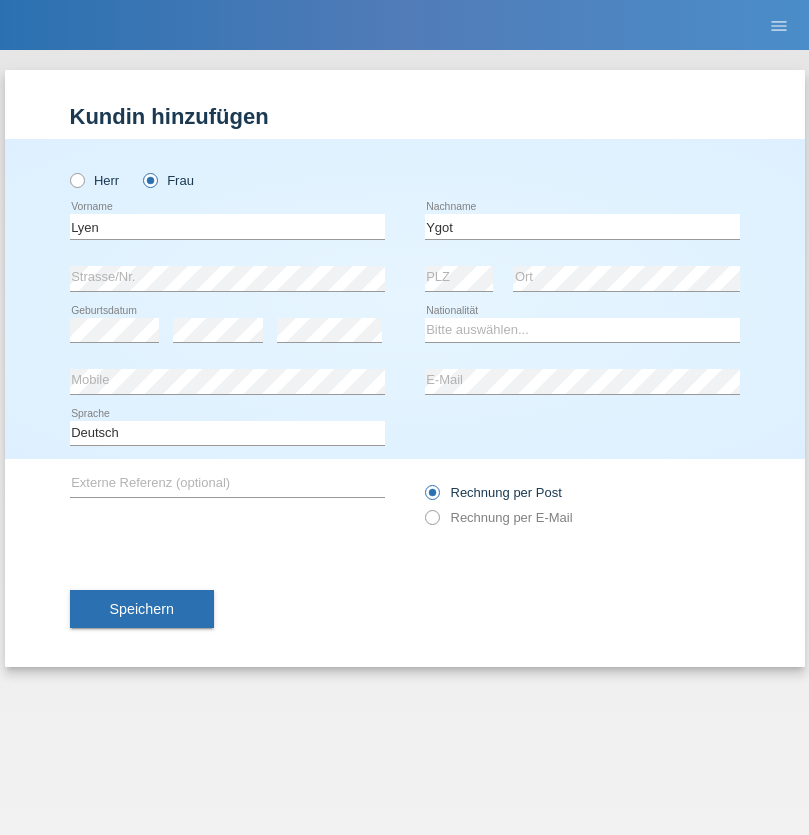 scroll, scrollTop: 0, scrollLeft: 0, axis: both 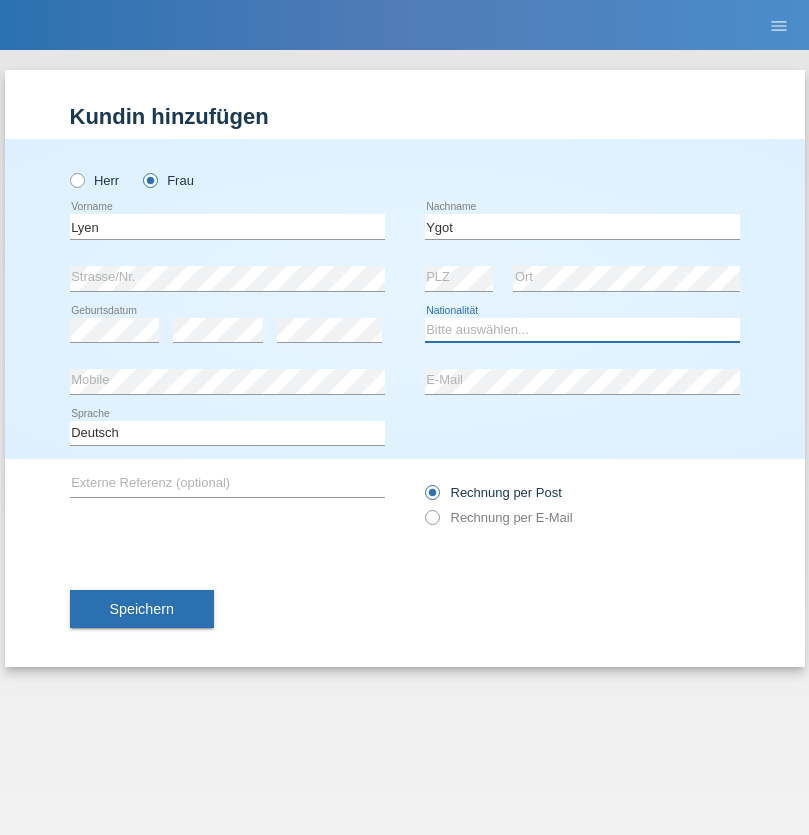 select on "CH" 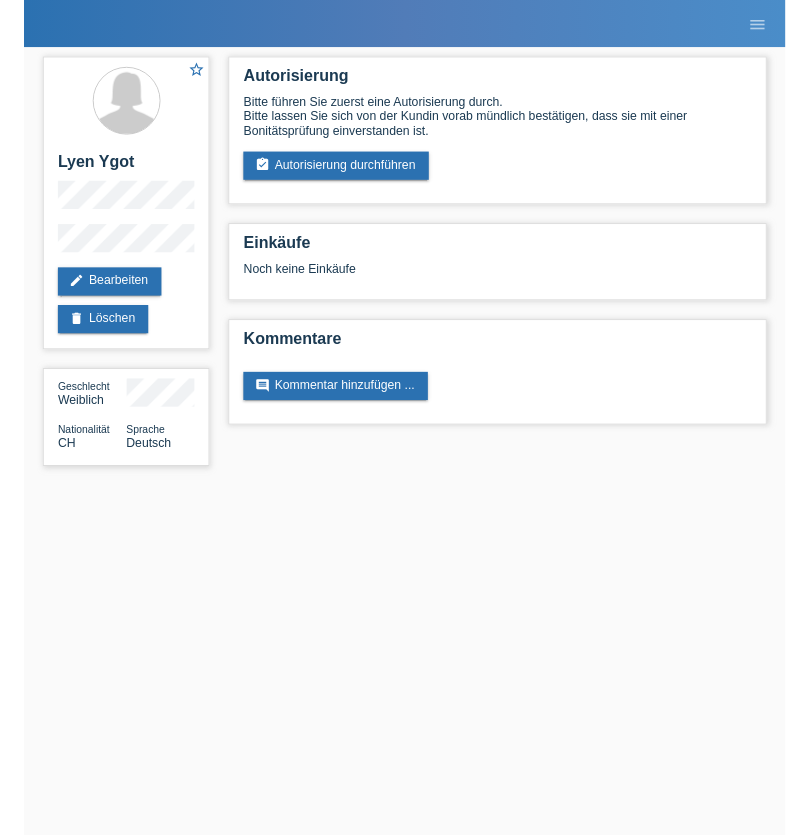 scroll, scrollTop: 0, scrollLeft: 0, axis: both 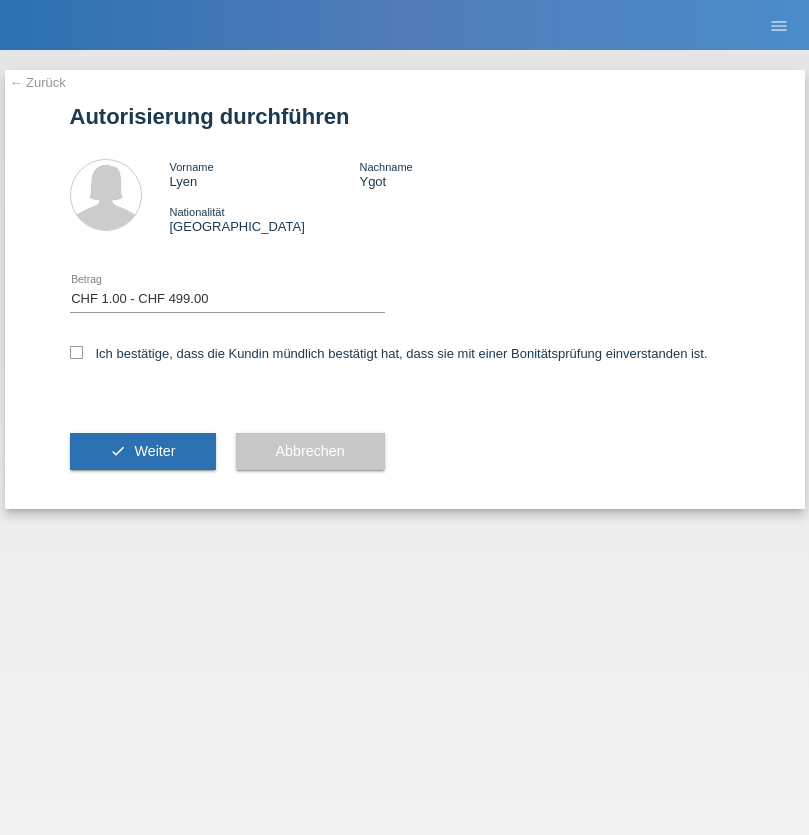 select on "1" 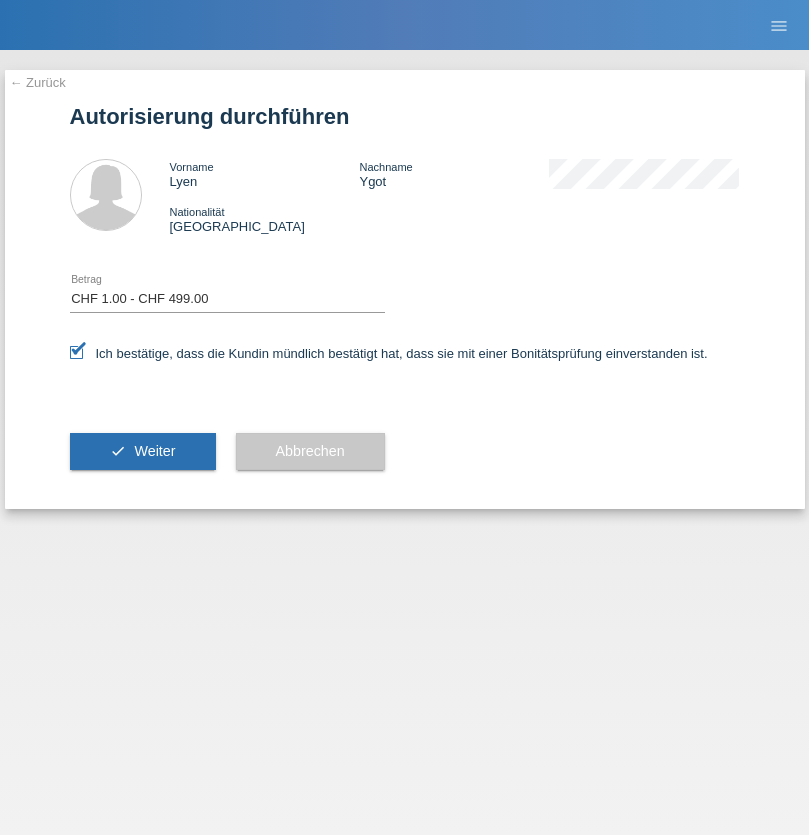 scroll, scrollTop: 0, scrollLeft: 0, axis: both 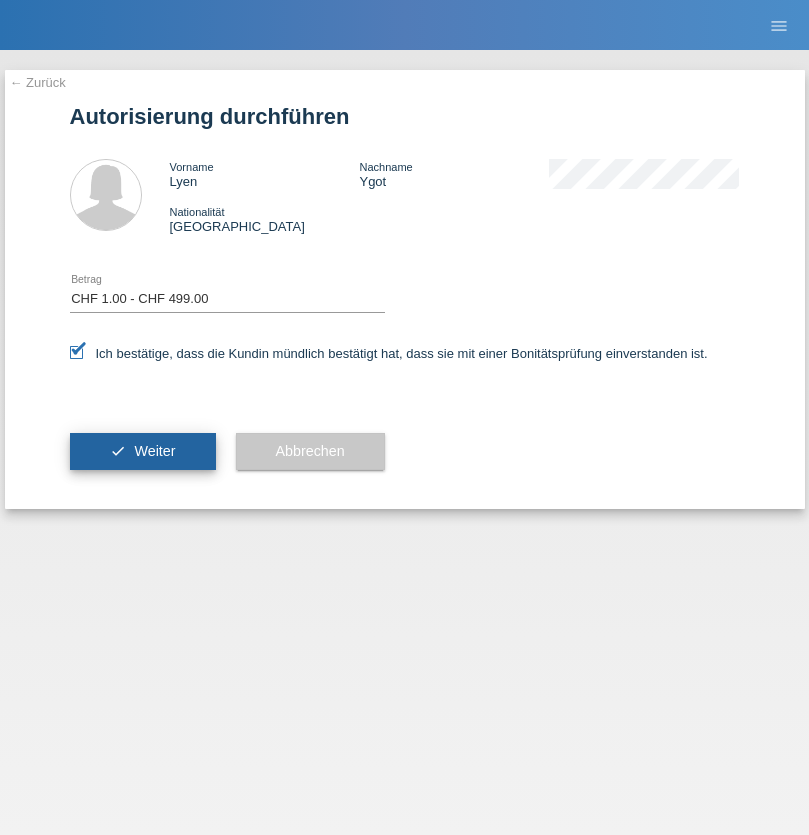 click on "Weiter" at bounding box center [154, 451] 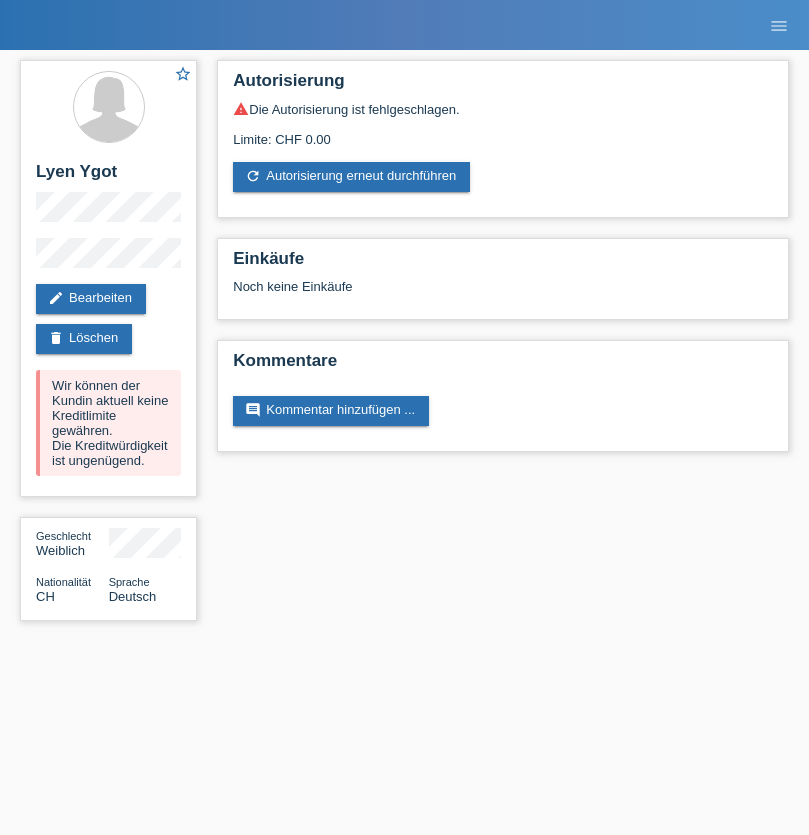 scroll, scrollTop: 0, scrollLeft: 0, axis: both 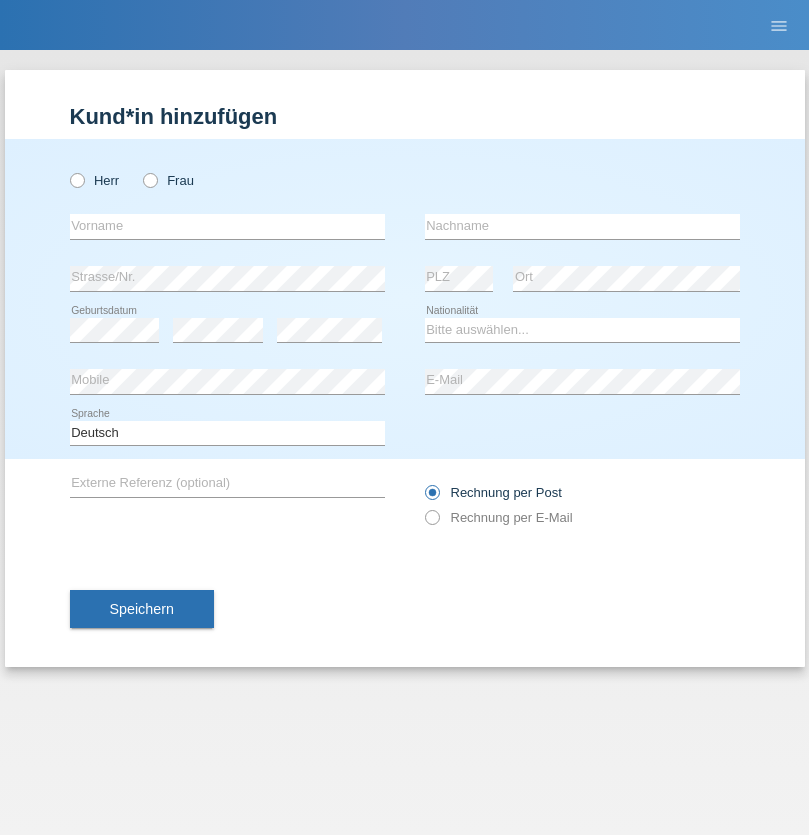 radio on "true" 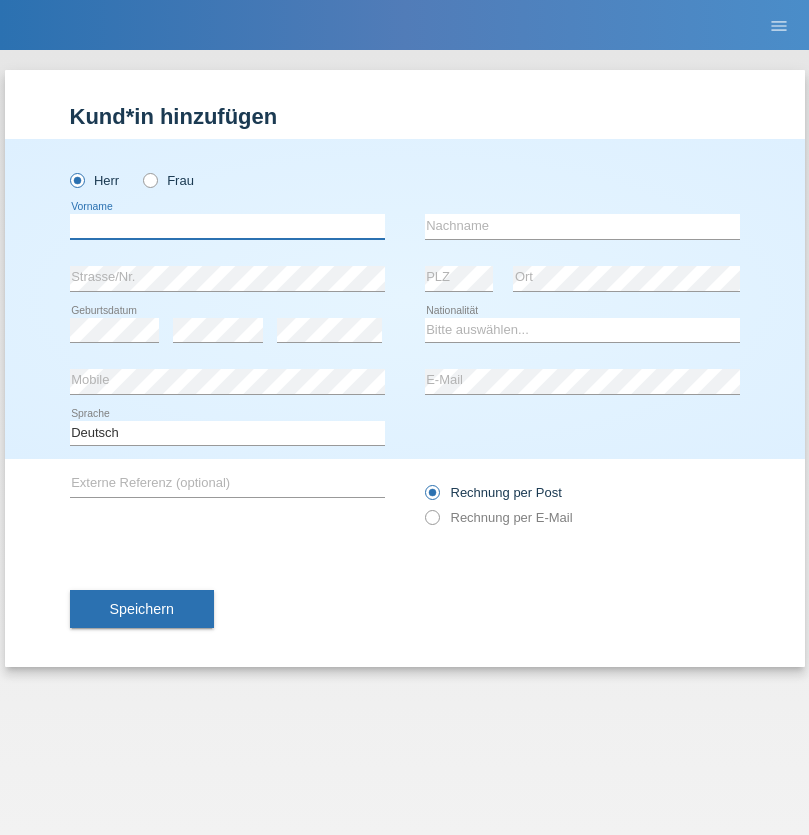 click at bounding box center [227, 226] 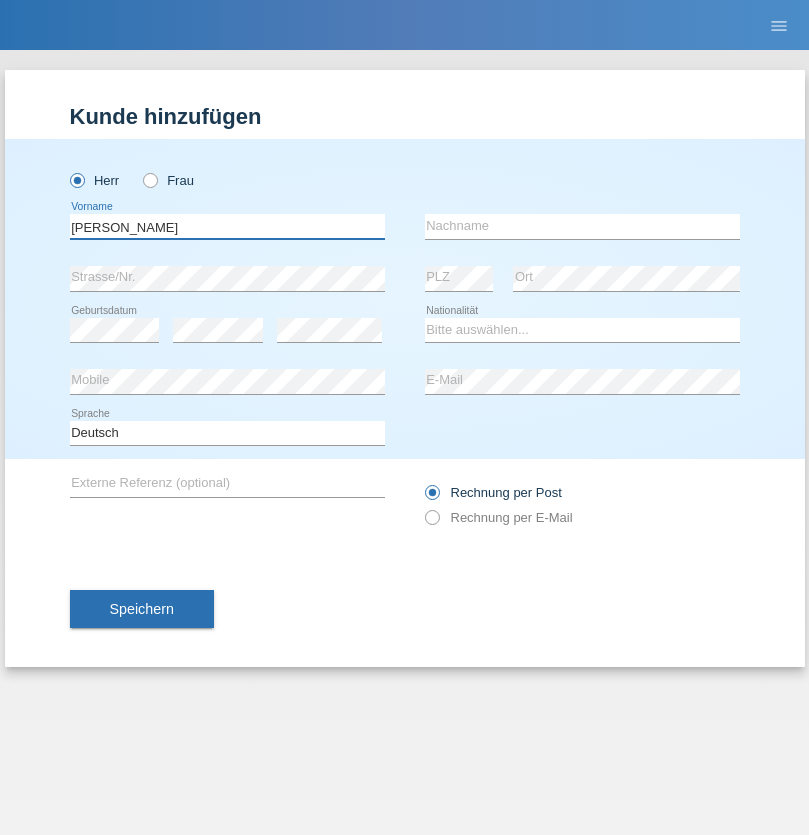 type on "Johnny" 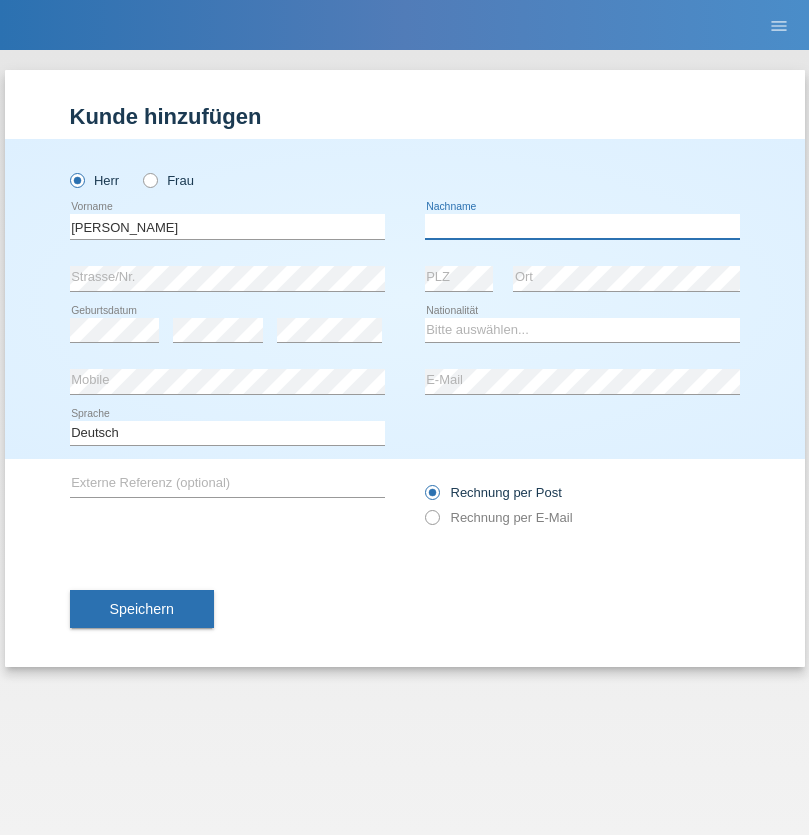 click at bounding box center (582, 226) 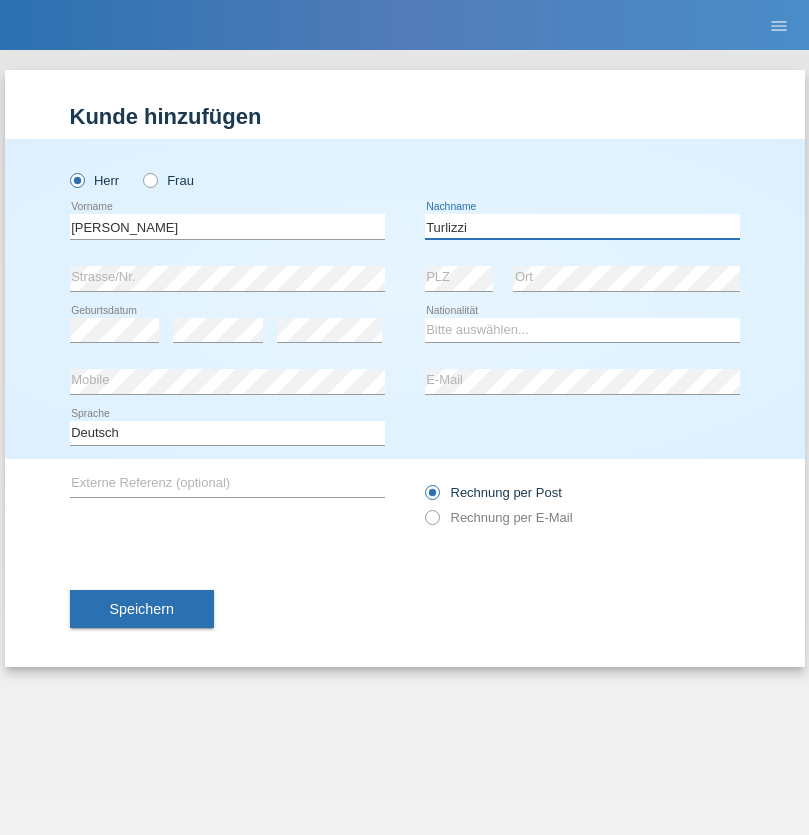 type on "Turlizzi" 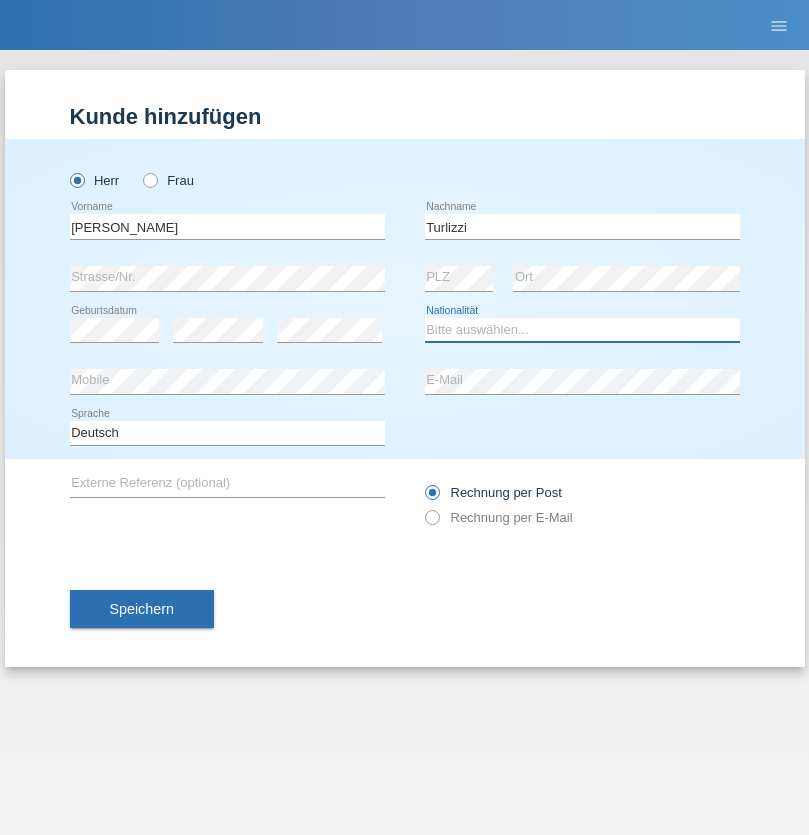 select on "IT" 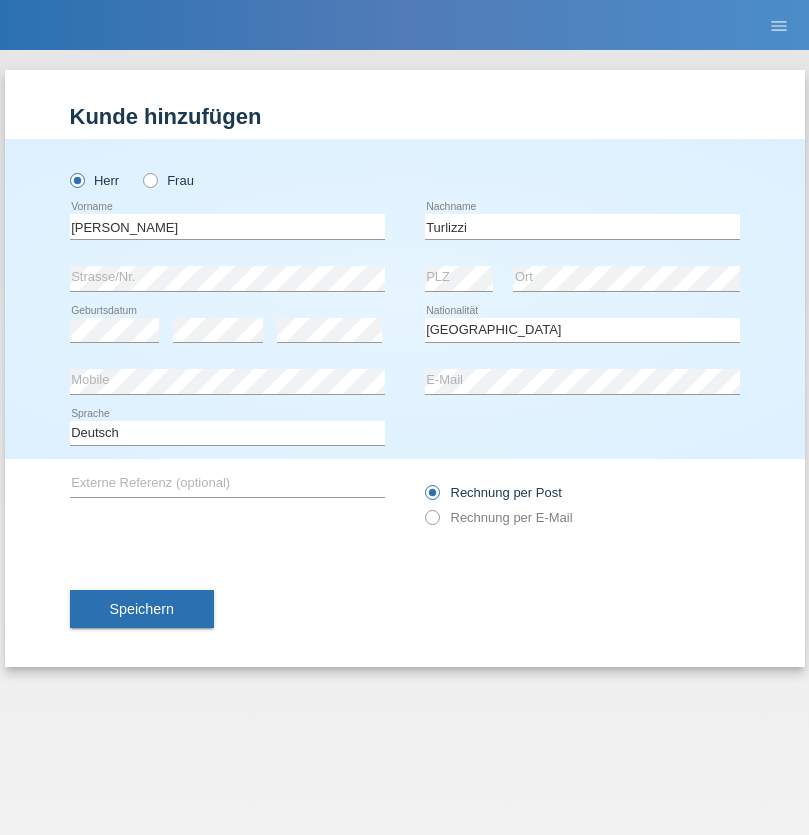 select on "C" 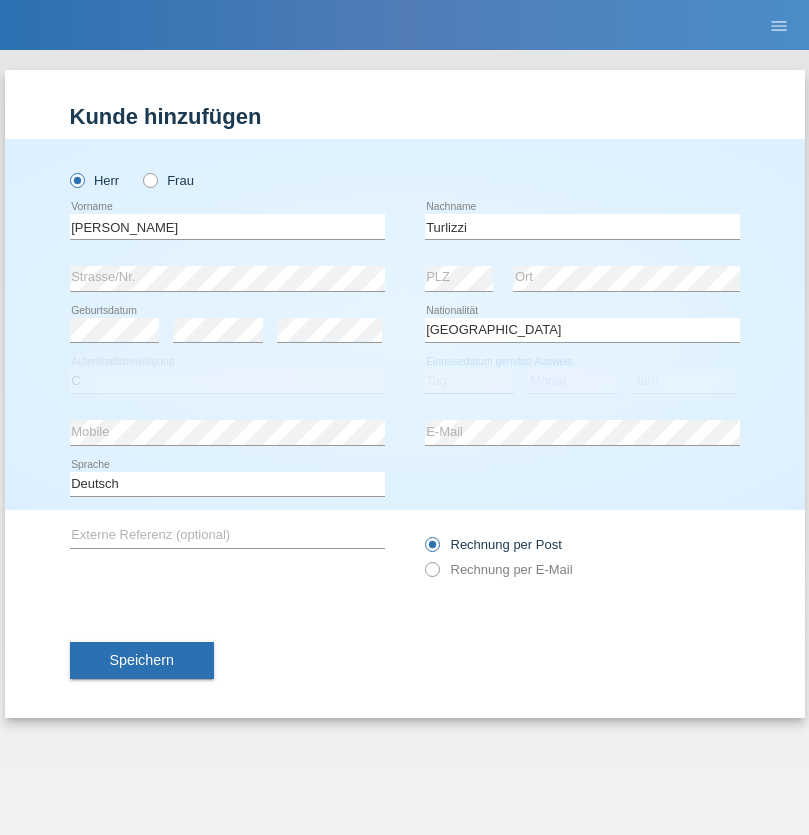 select on "05" 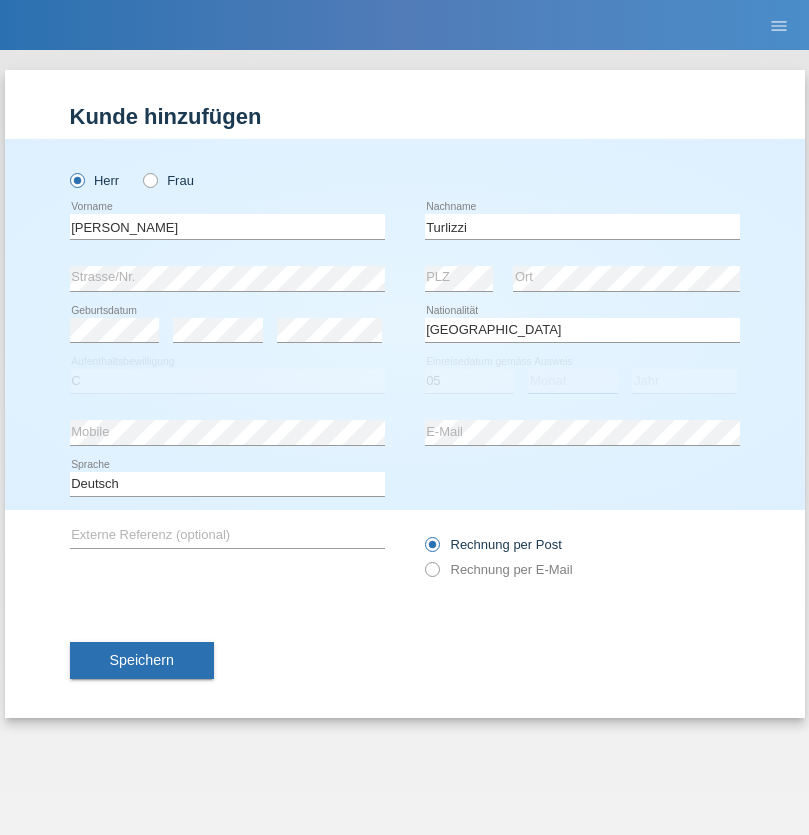 select on "09" 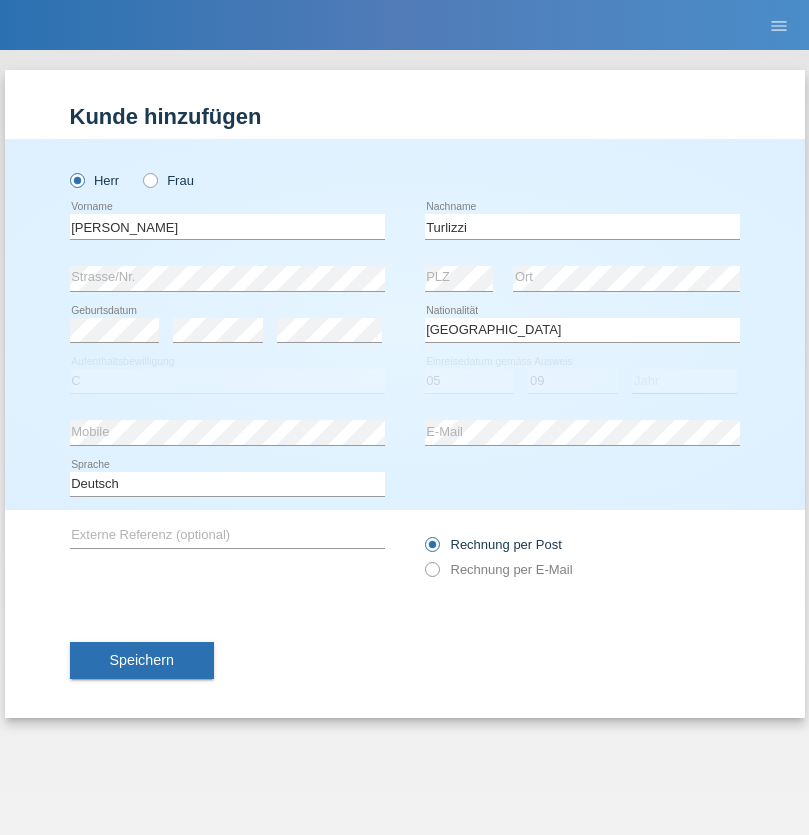 select on "1992" 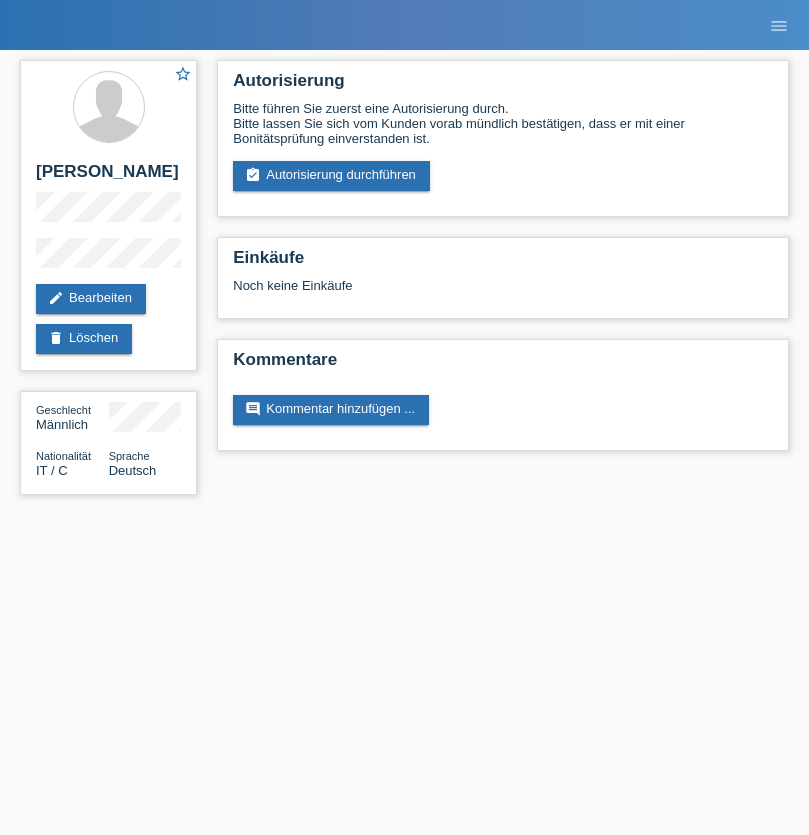 scroll, scrollTop: 0, scrollLeft: 0, axis: both 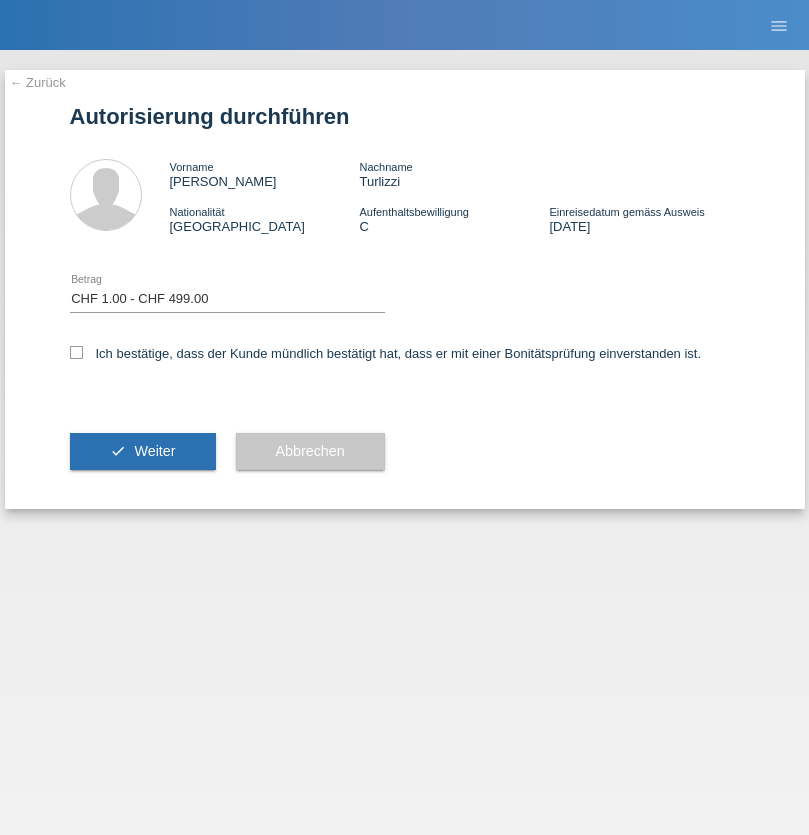 select on "1" 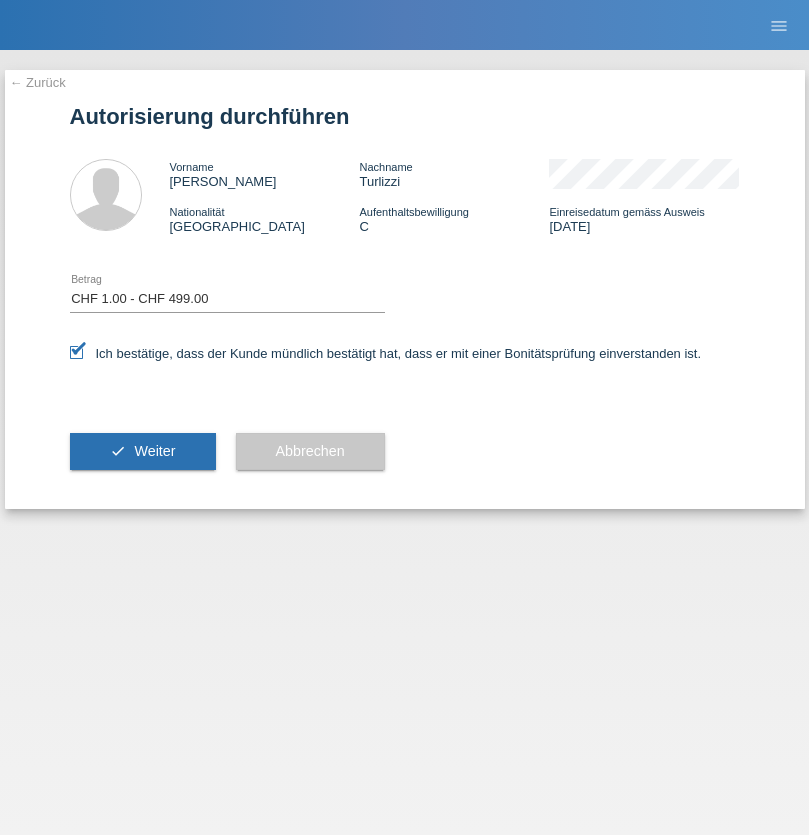 scroll, scrollTop: 0, scrollLeft: 0, axis: both 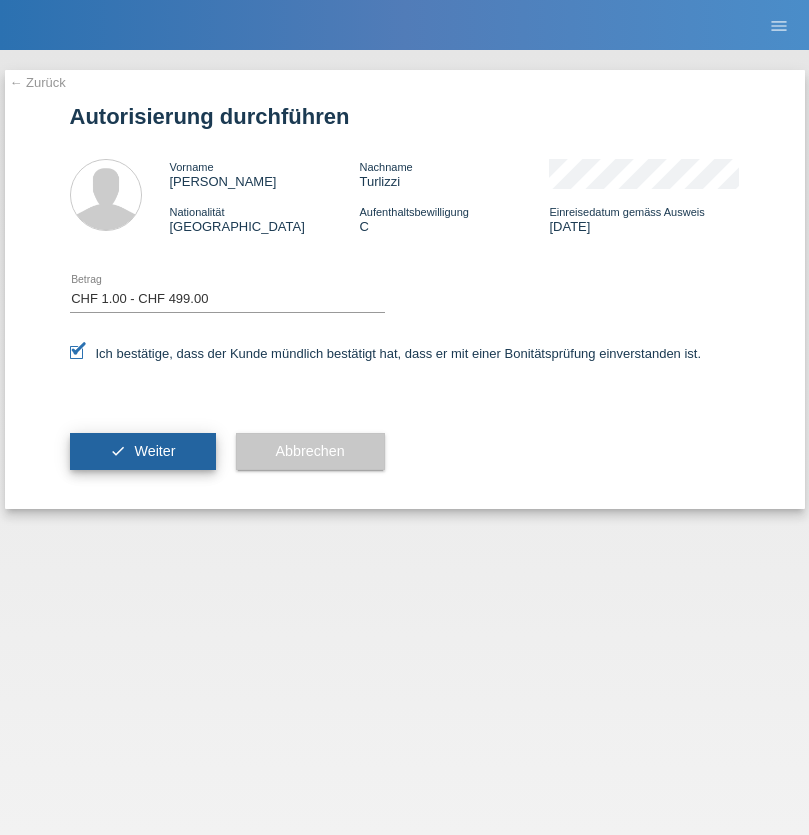 click on "Weiter" at bounding box center (154, 451) 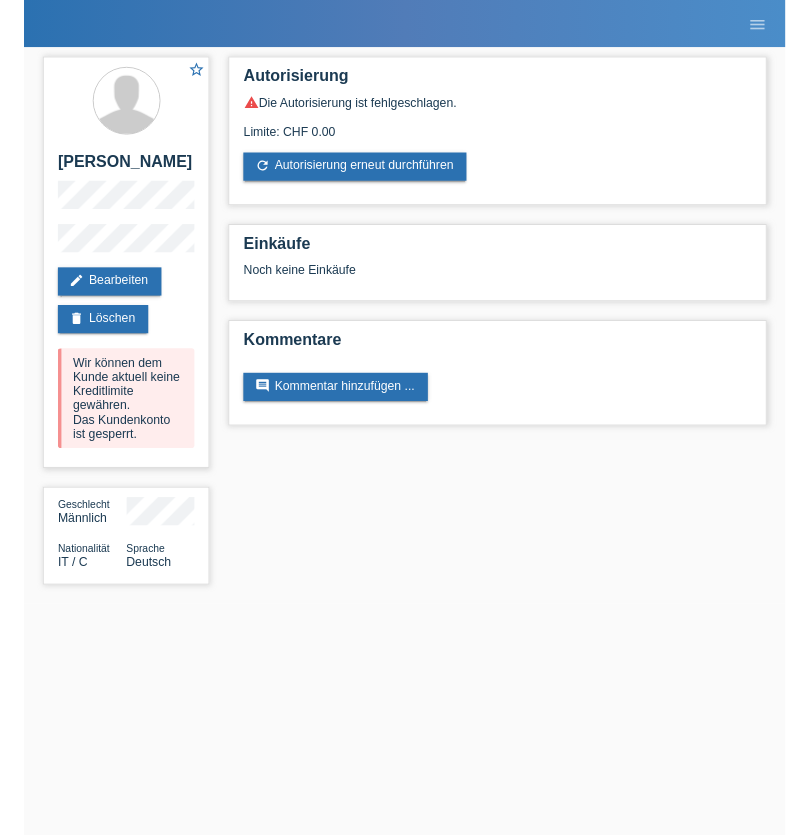 scroll, scrollTop: 0, scrollLeft: 0, axis: both 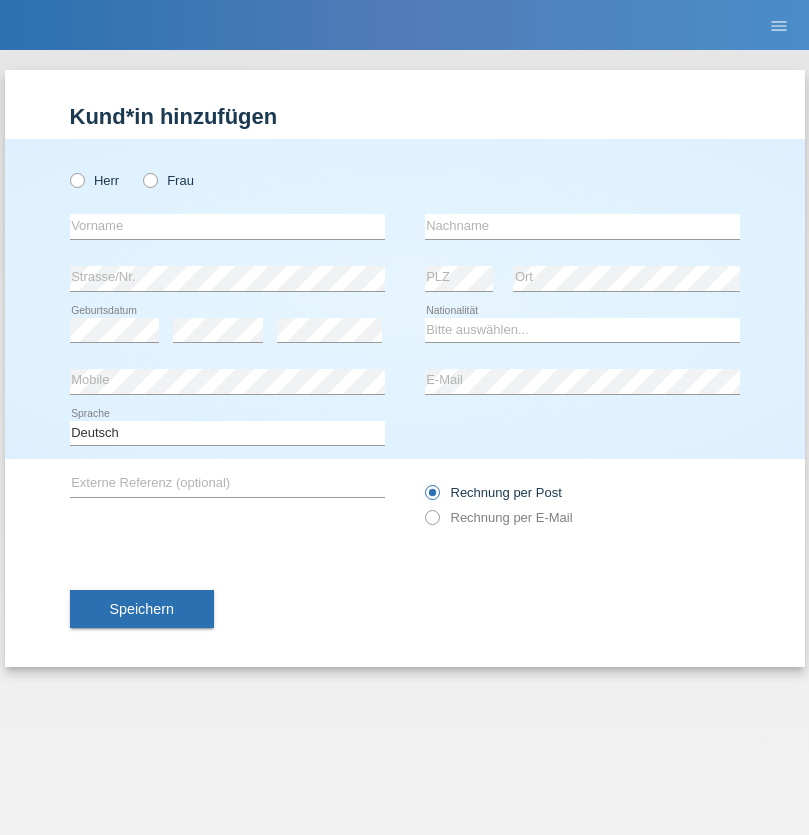 radio on "true" 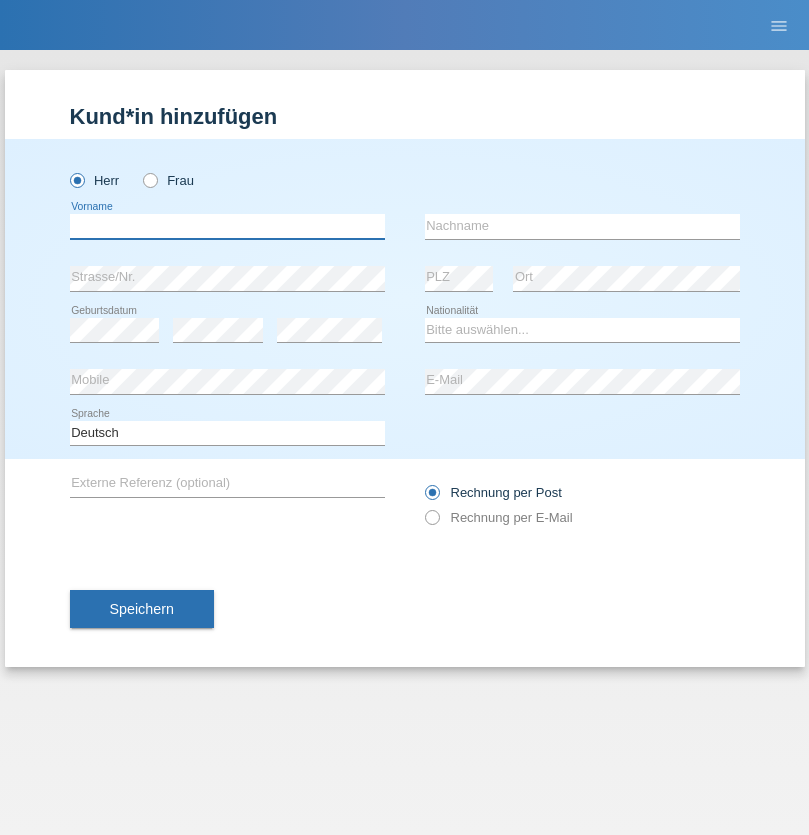 click at bounding box center (227, 226) 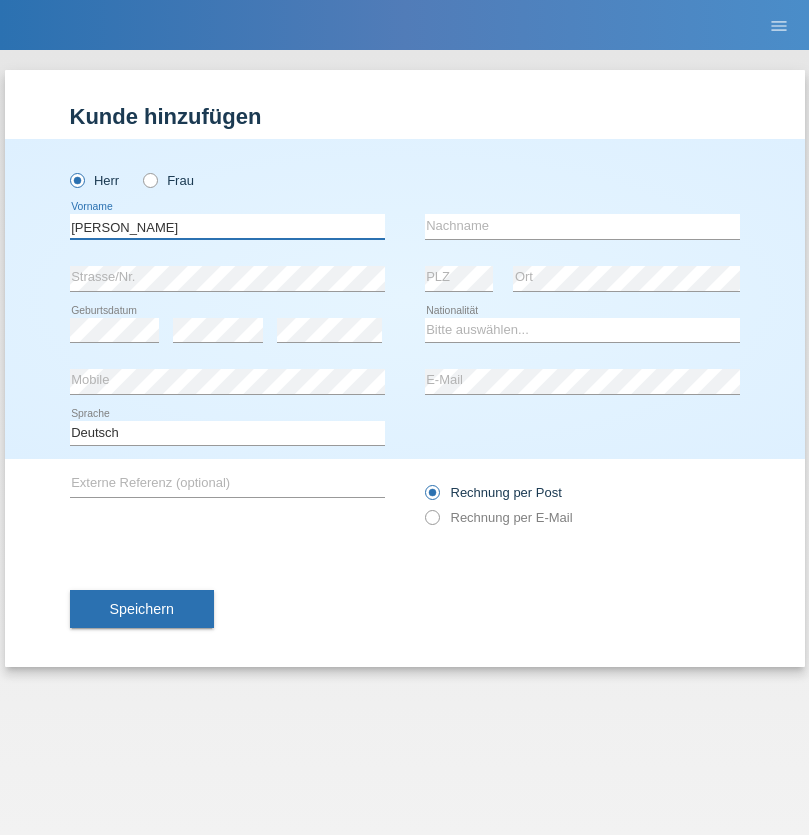 type on "Skay Milo" 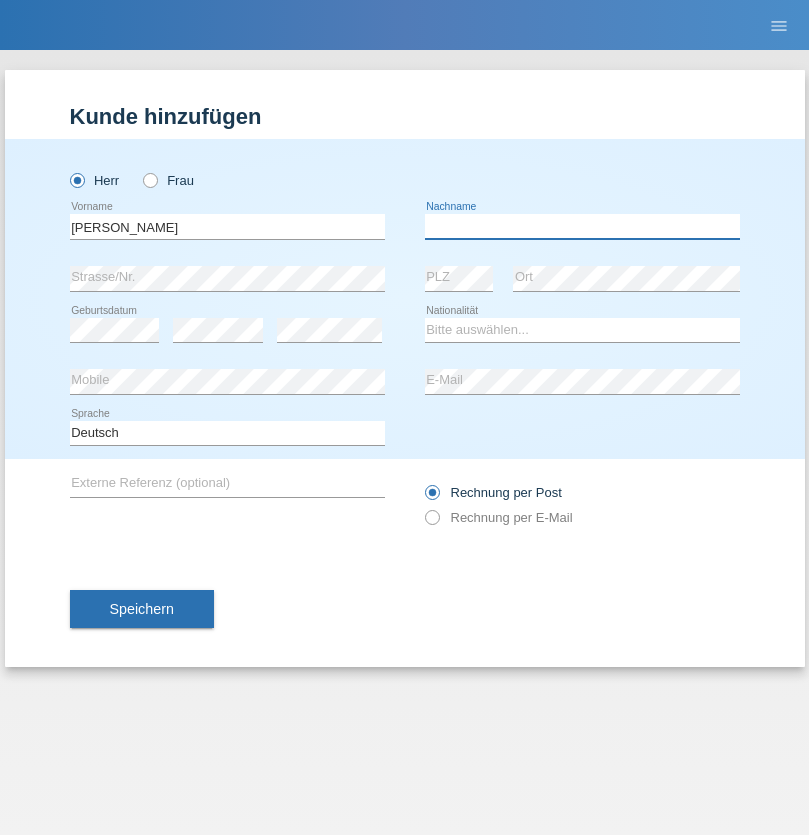 click at bounding box center (582, 226) 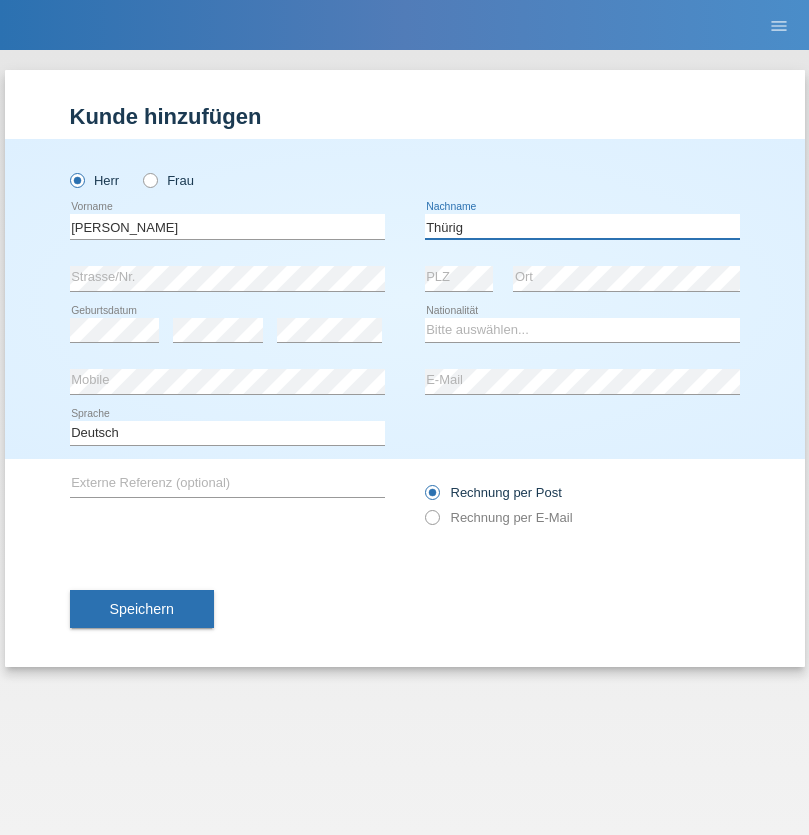 type on "Thürig" 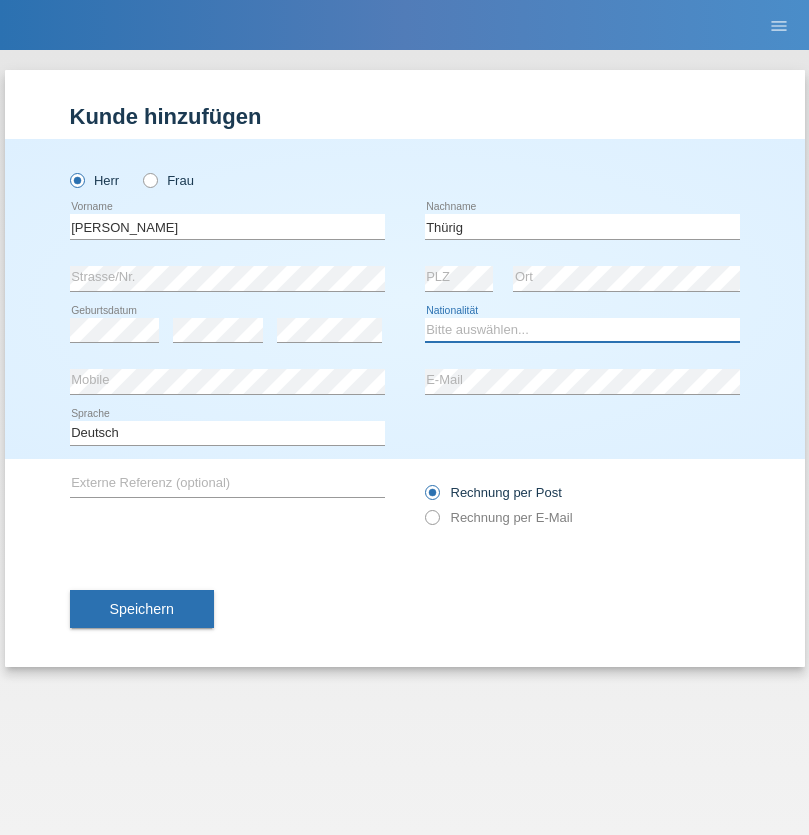 select on "CH" 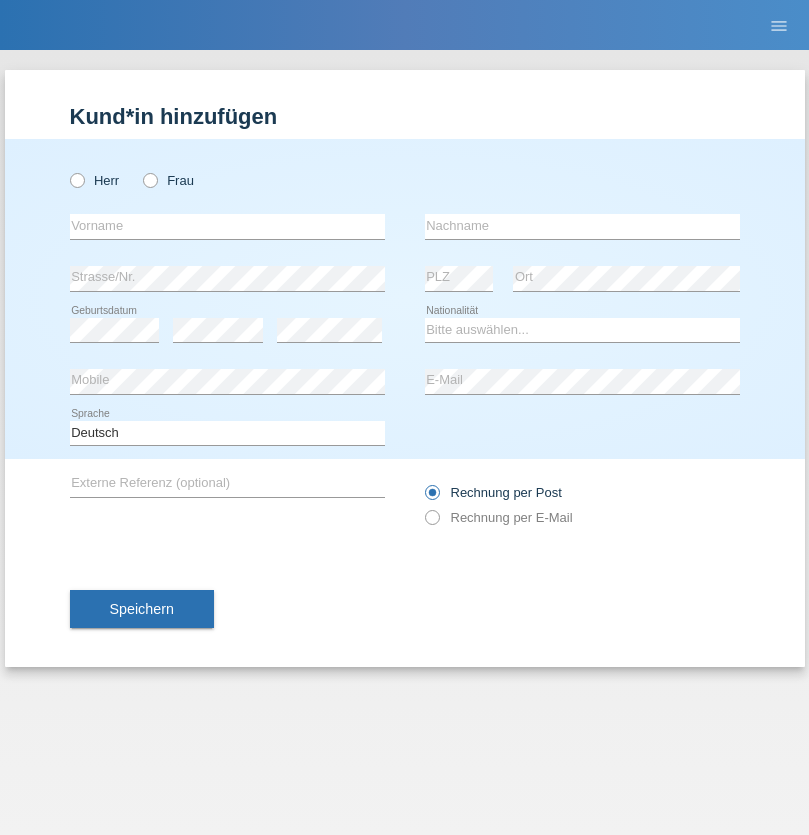 scroll, scrollTop: 0, scrollLeft: 0, axis: both 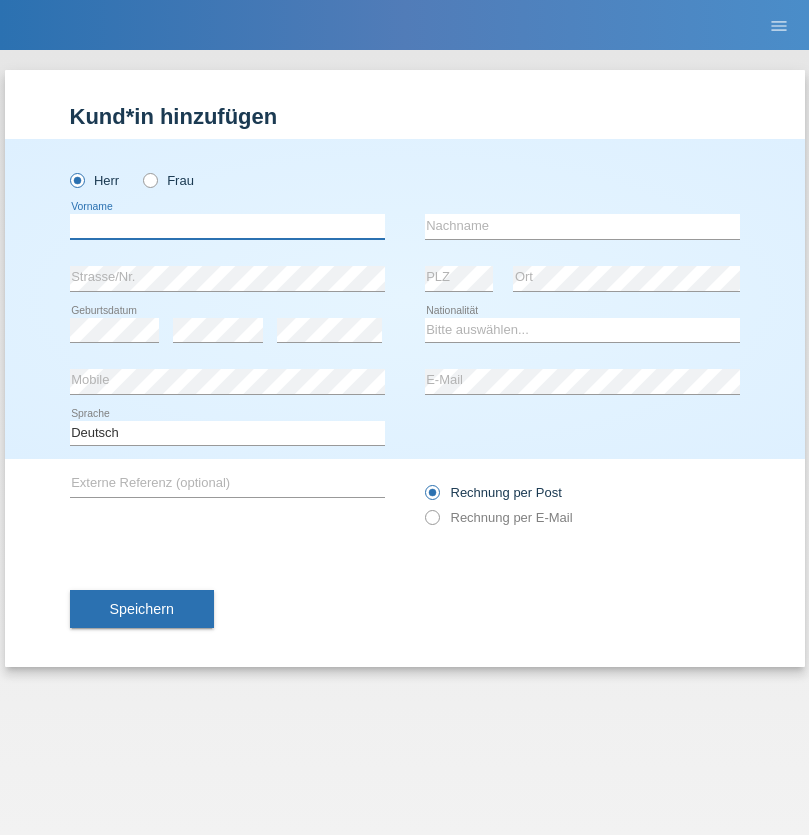 click at bounding box center (227, 226) 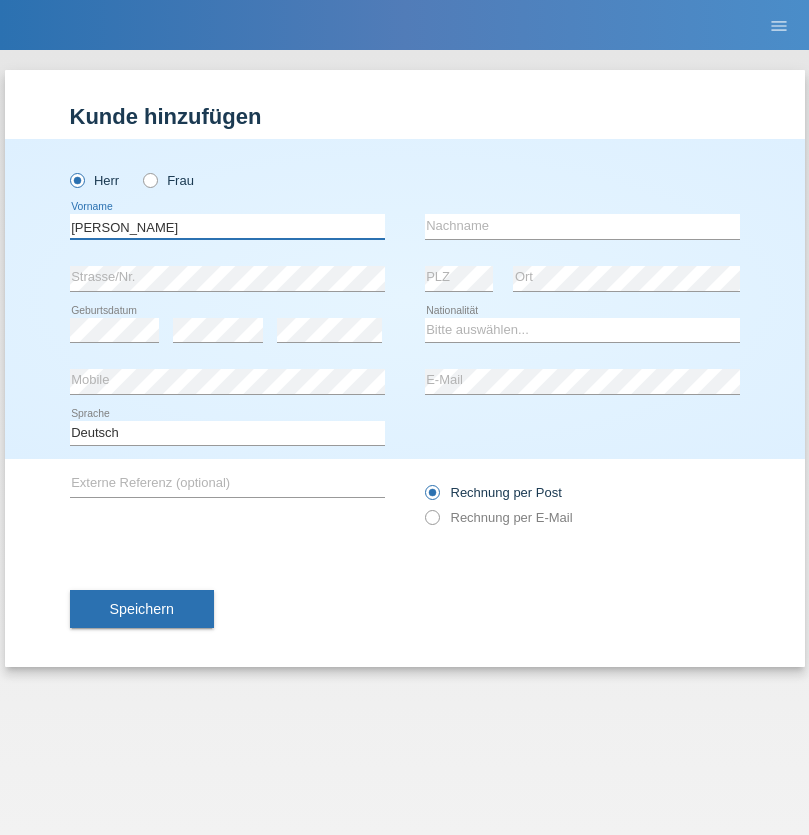 type on "Skay Milo" 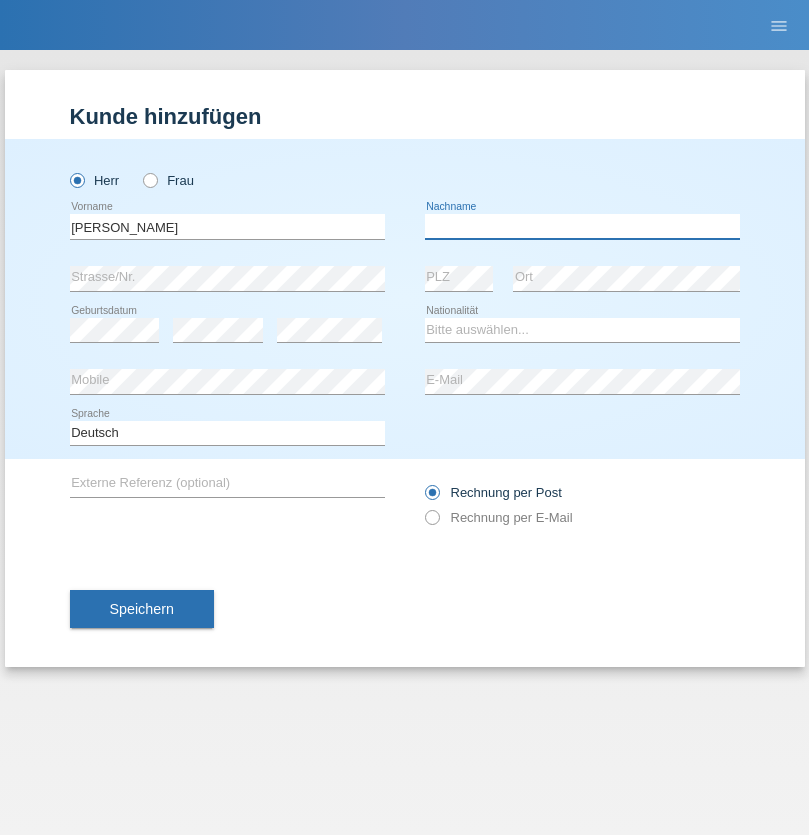click at bounding box center [582, 226] 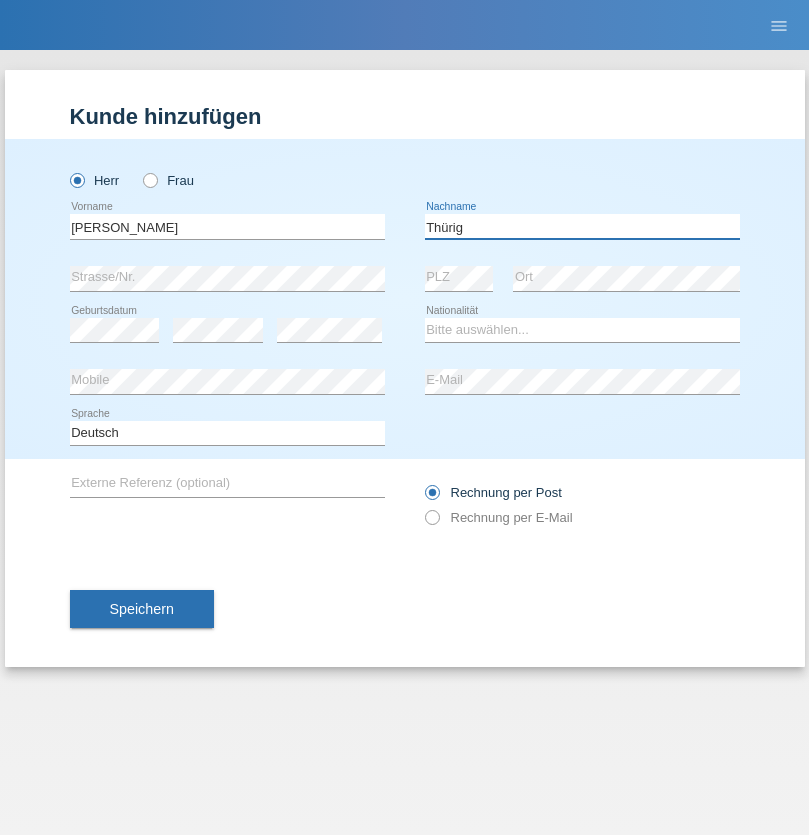 type on "Thürig" 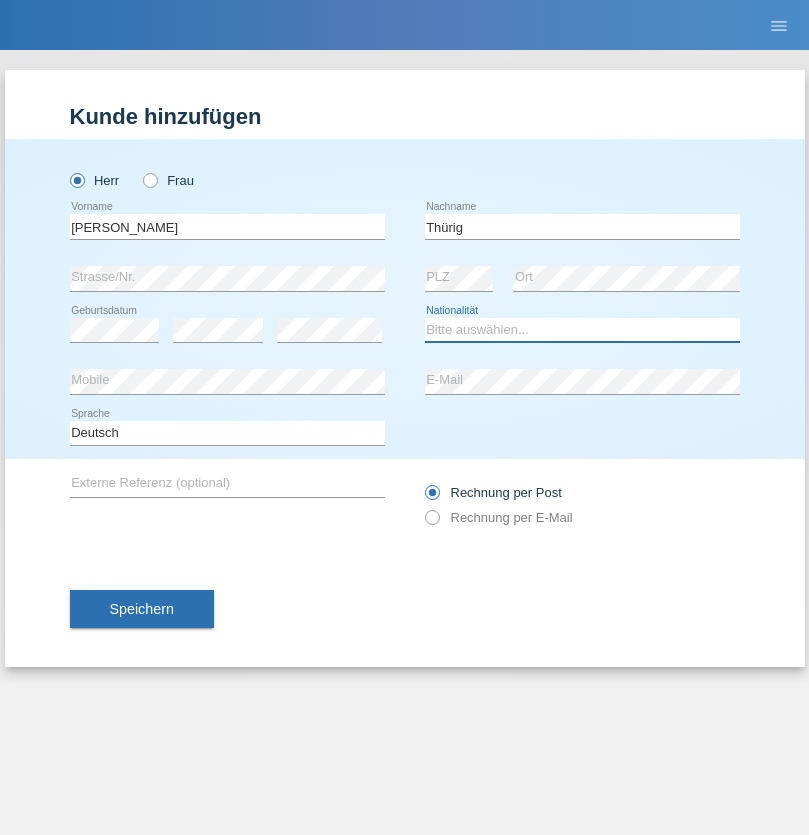 select on "CH" 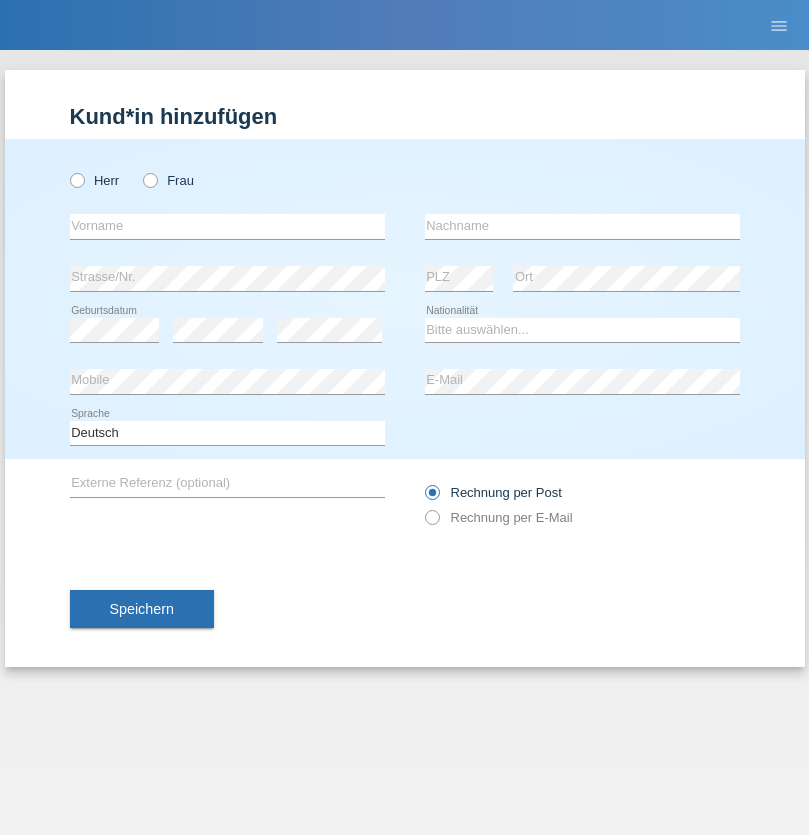 scroll, scrollTop: 0, scrollLeft: 0, axis: both 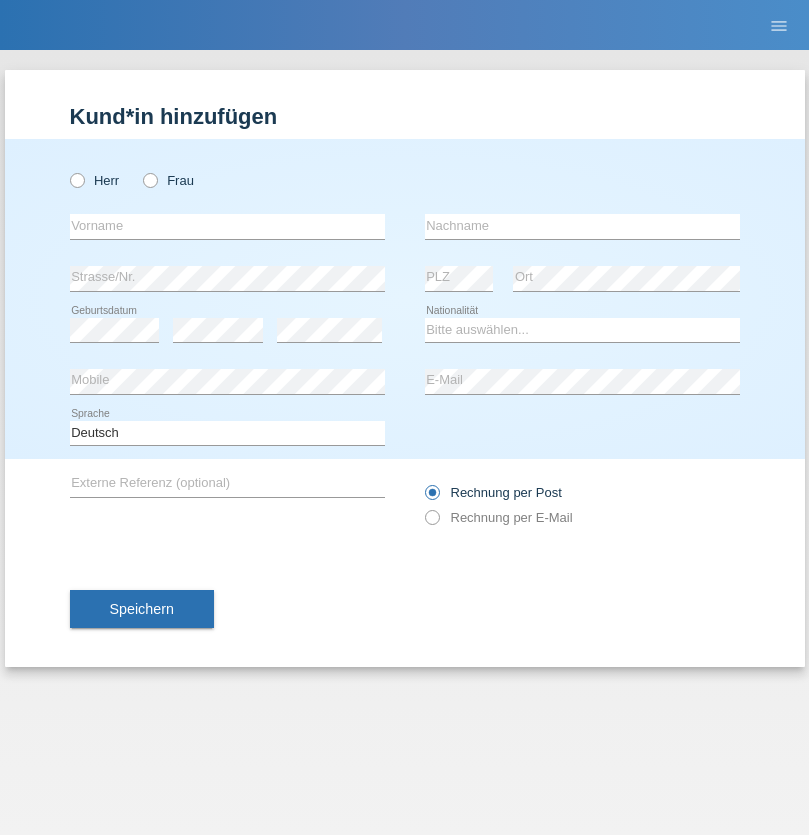 radio on "true" 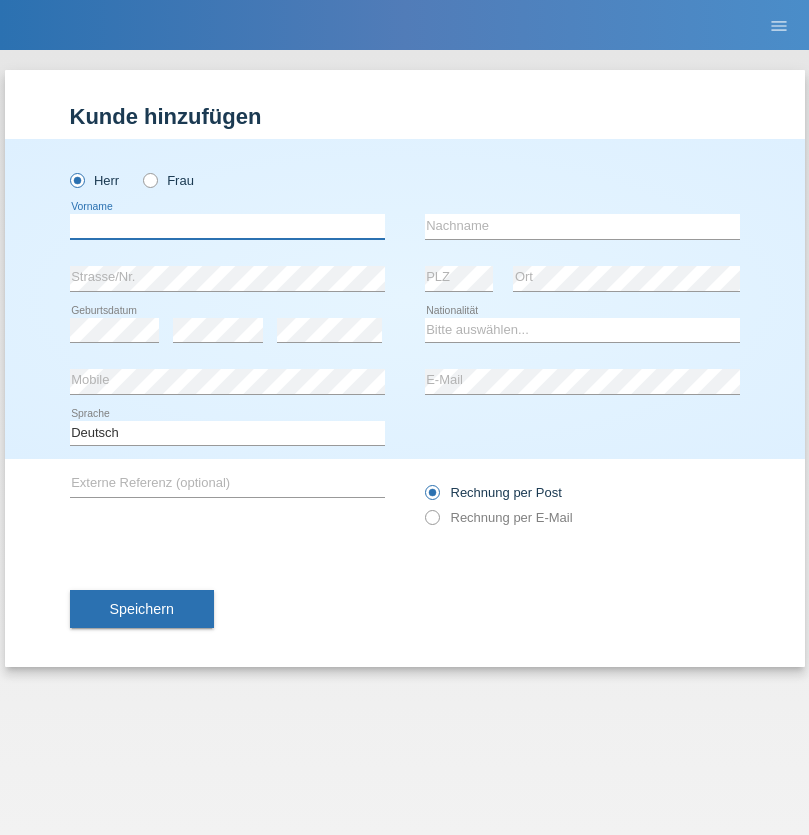 click at bounding box center (227, 226) 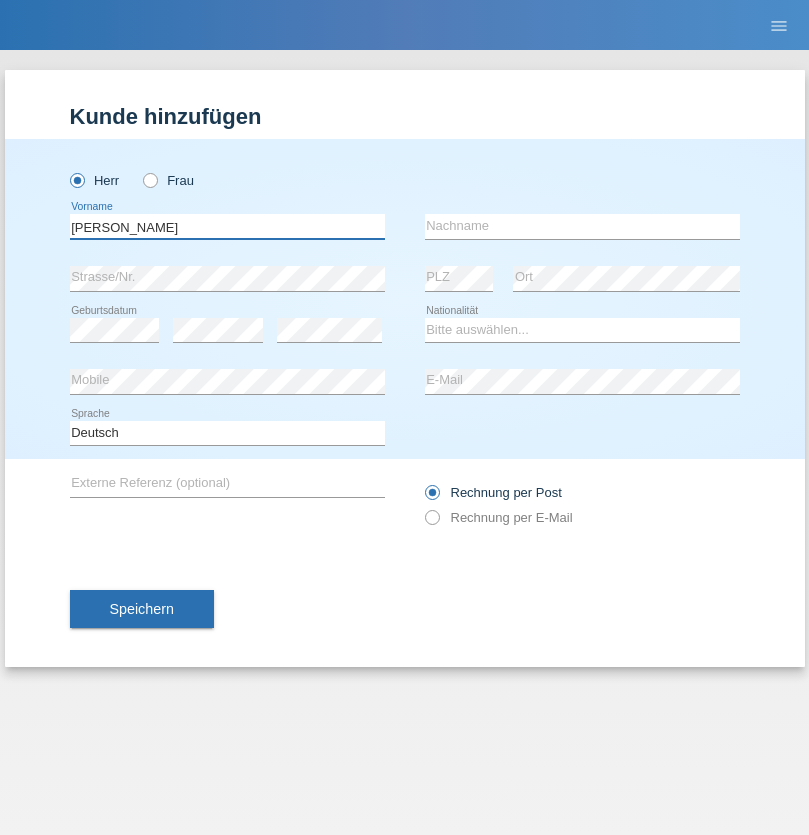 type on "[PERSON_NAME]" 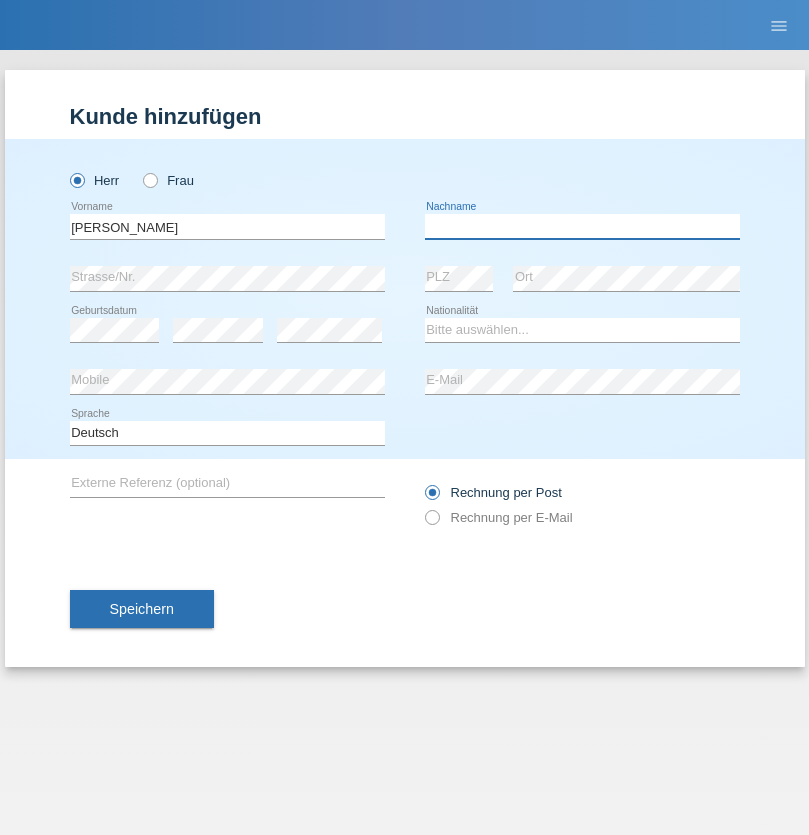 click at bounding box center [582, 226] 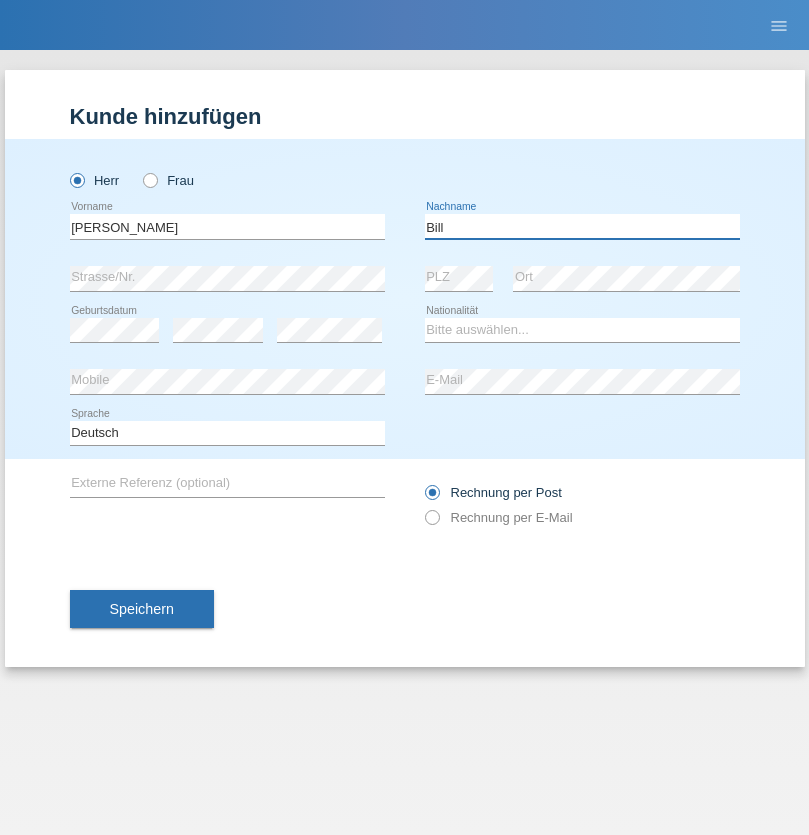 type on "Bill" 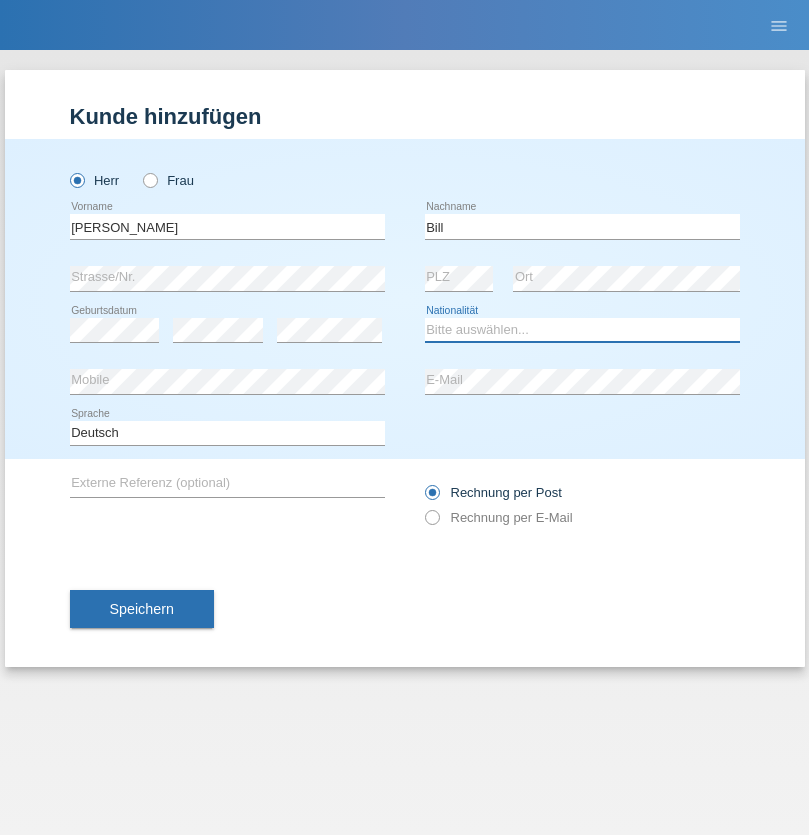 select on "CH" 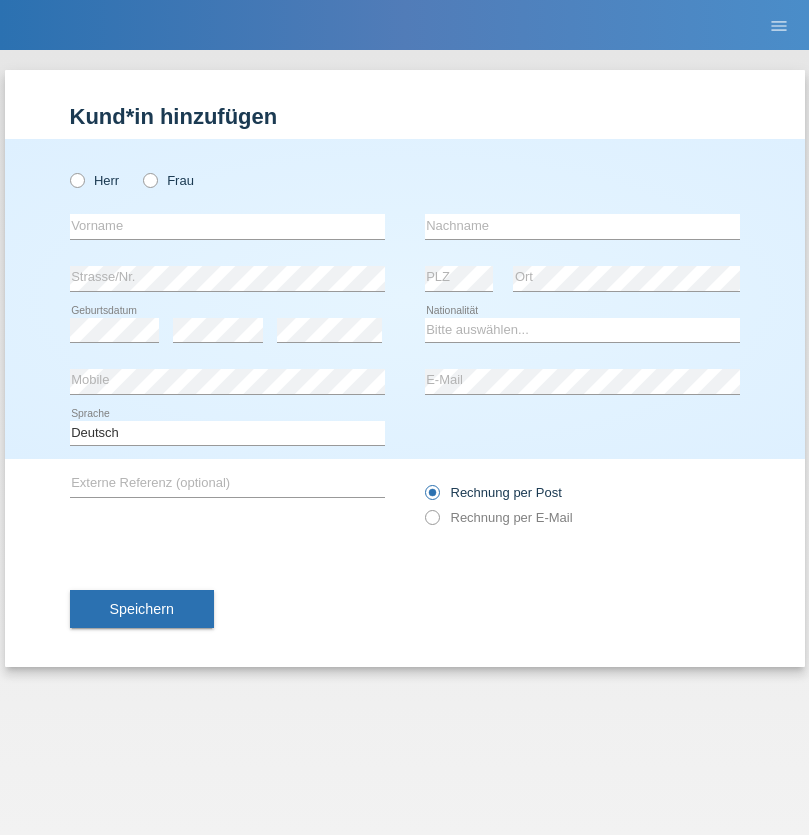 scroll, scrollTop: 0, scrollLeft: 0, axis: both 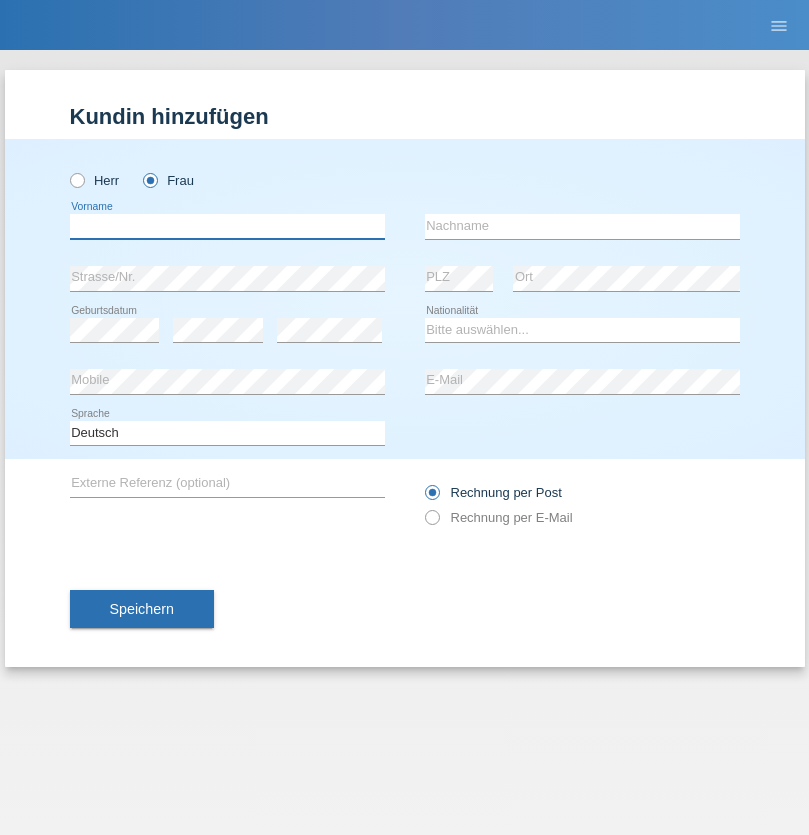 click at bounding box center (227, 226) 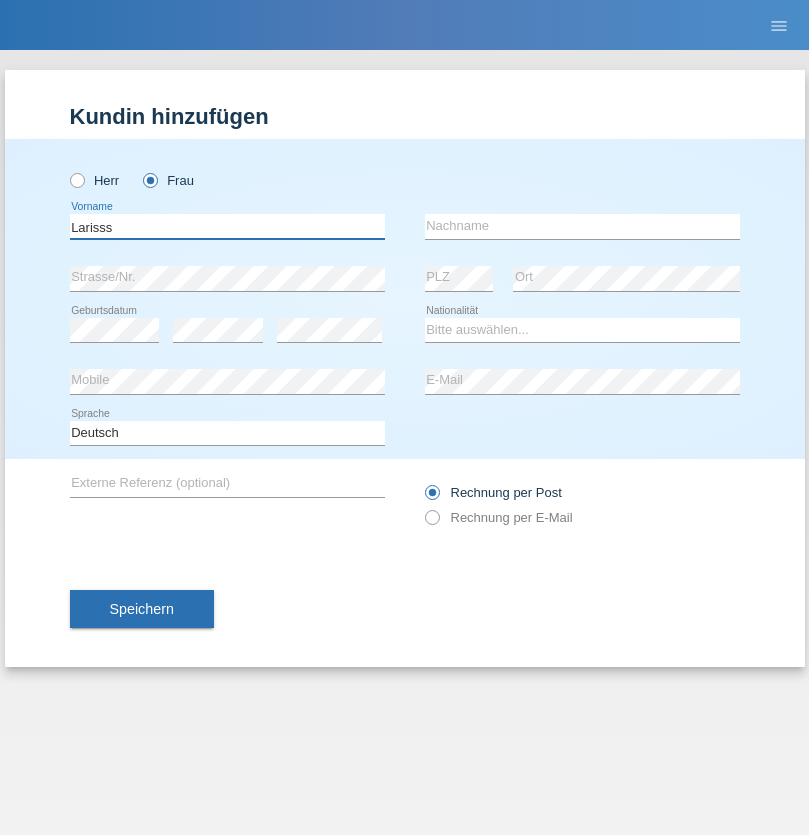 type on "Larisss" 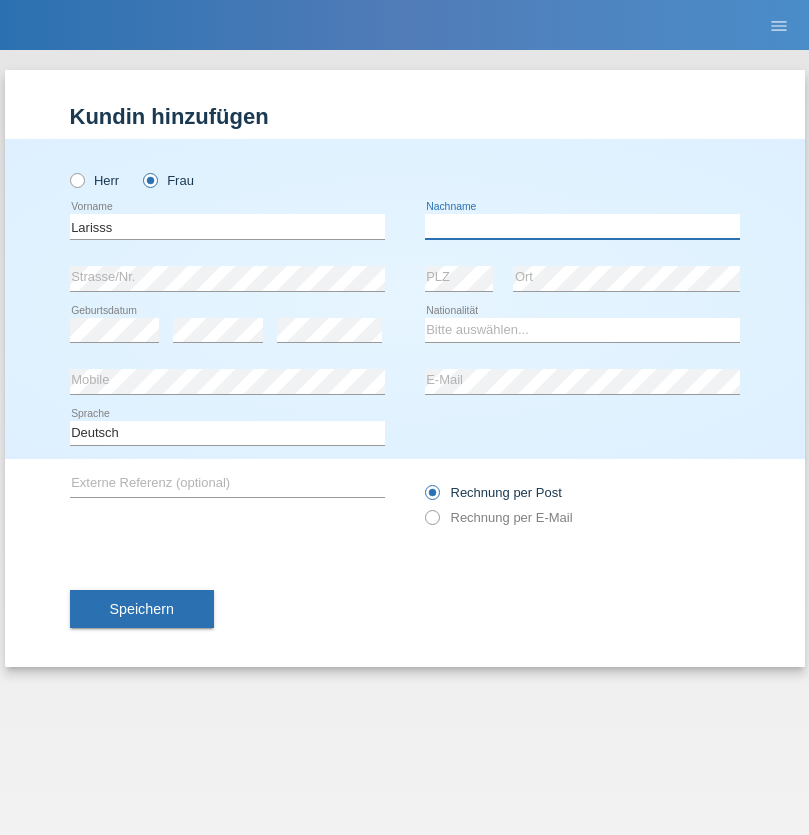 click at bounding box center [582, 226] 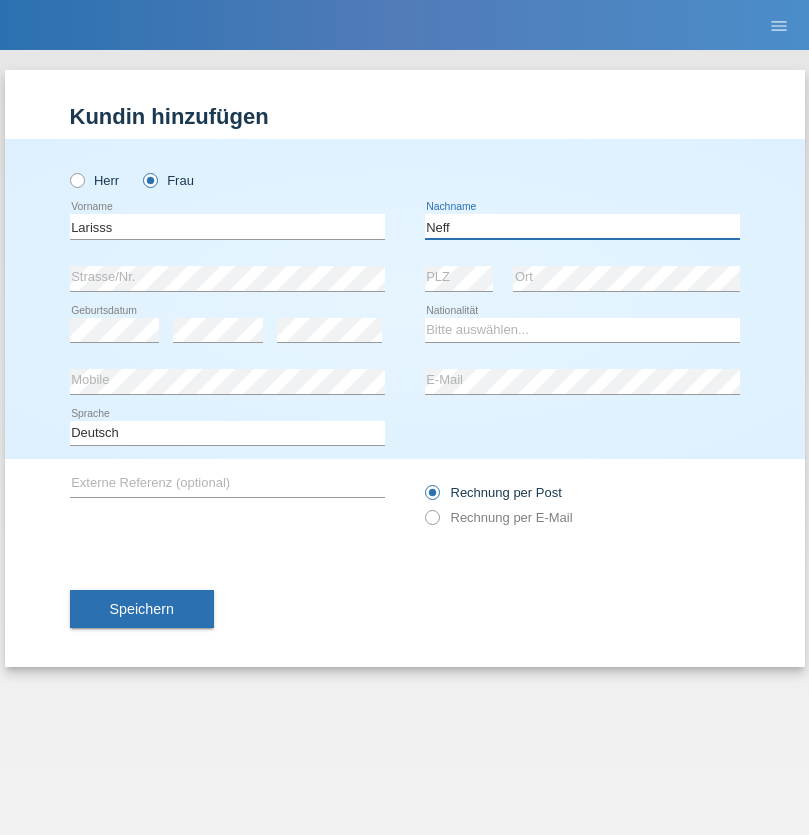 type on "Neff" 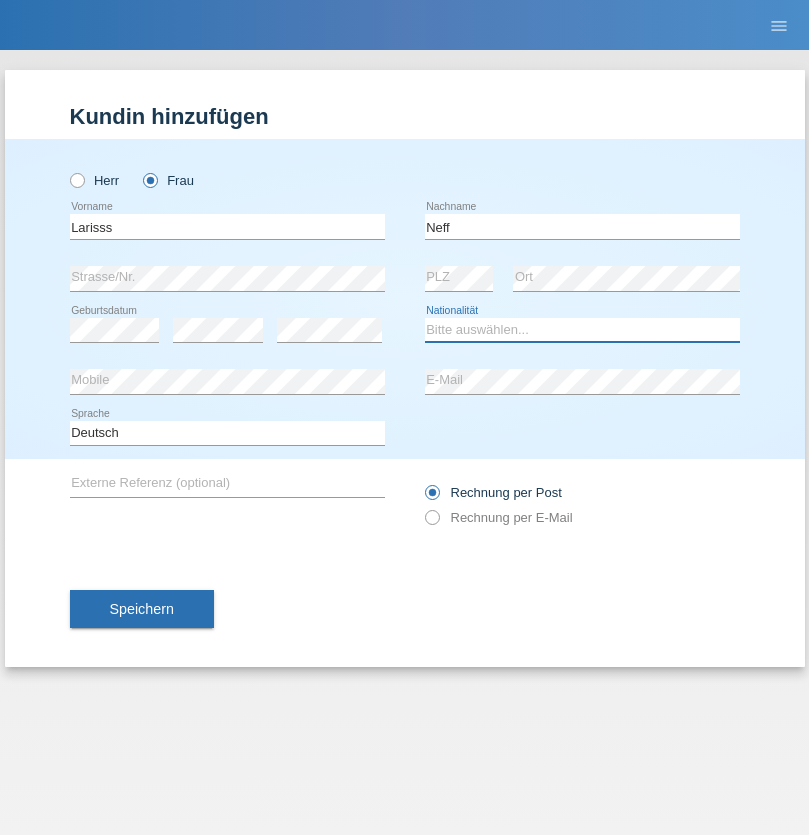 select on "CH" 